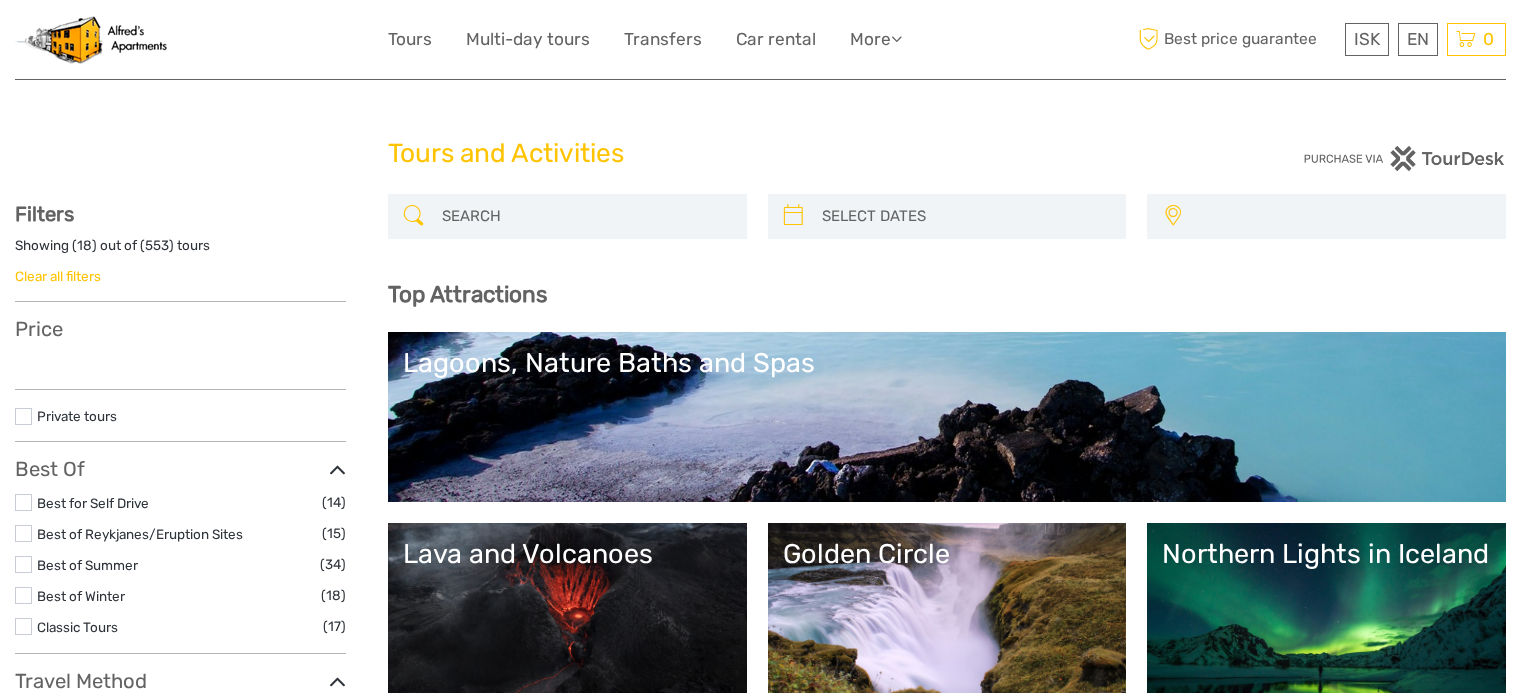 scroll, scrollTop: 0, scrollLeft: 0, axis: both 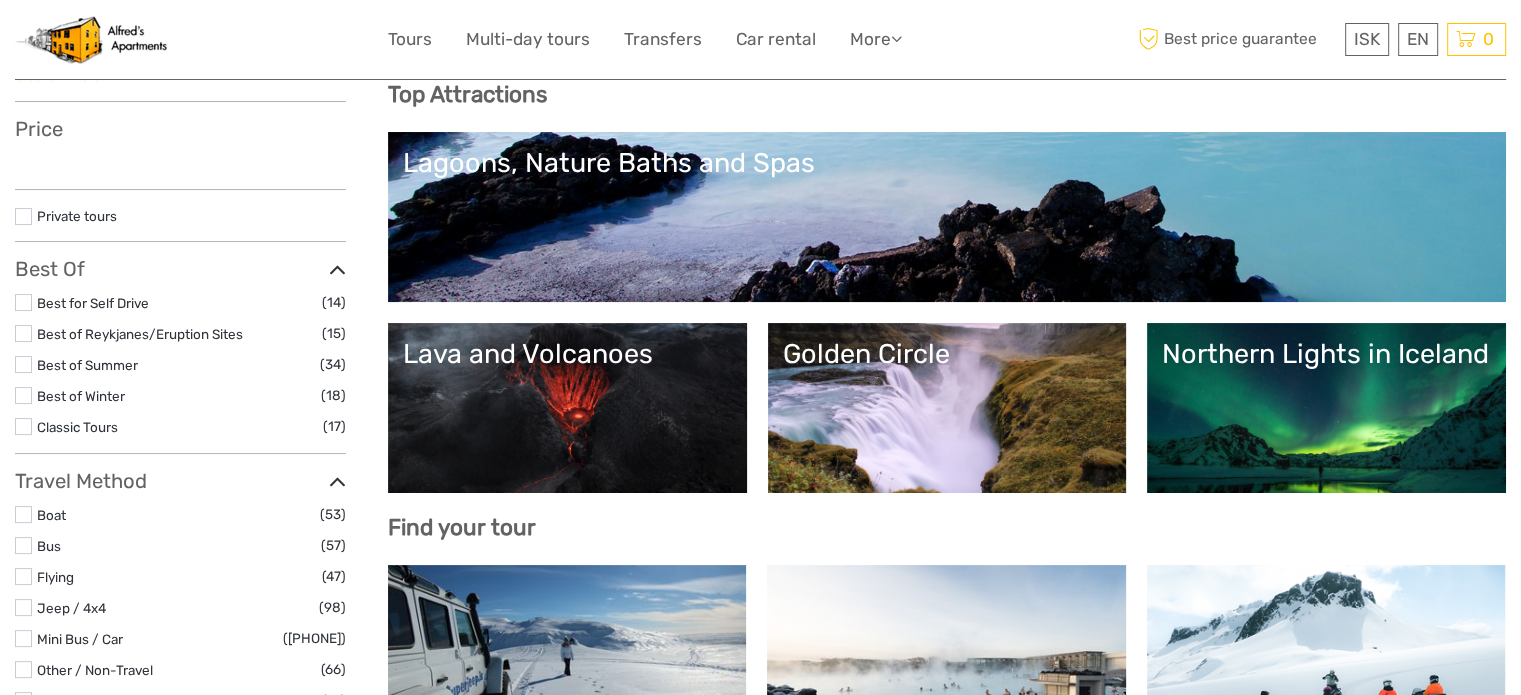 click on "Golden Circle" at bounding box center [947, 408] 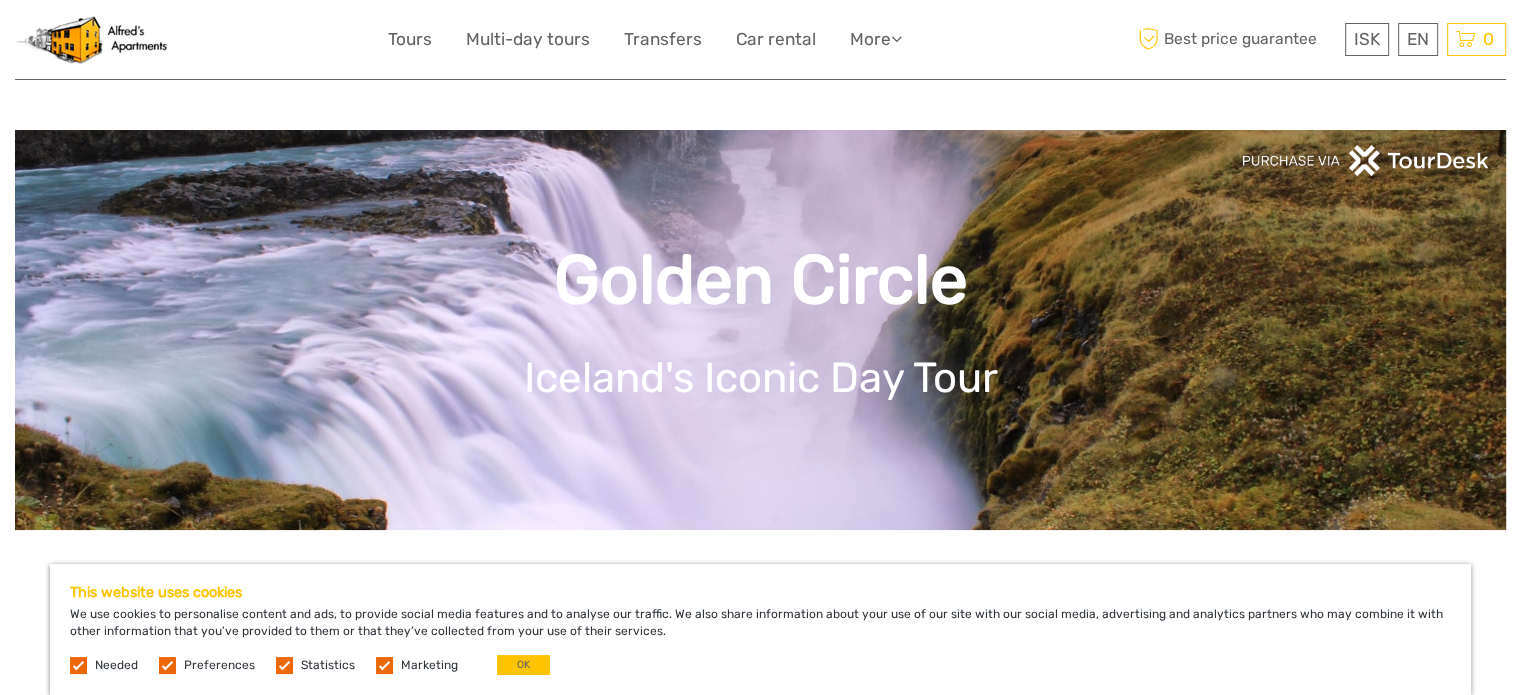 scroll, scrollTop: 281, scrollLeft: 0, axis: vertical 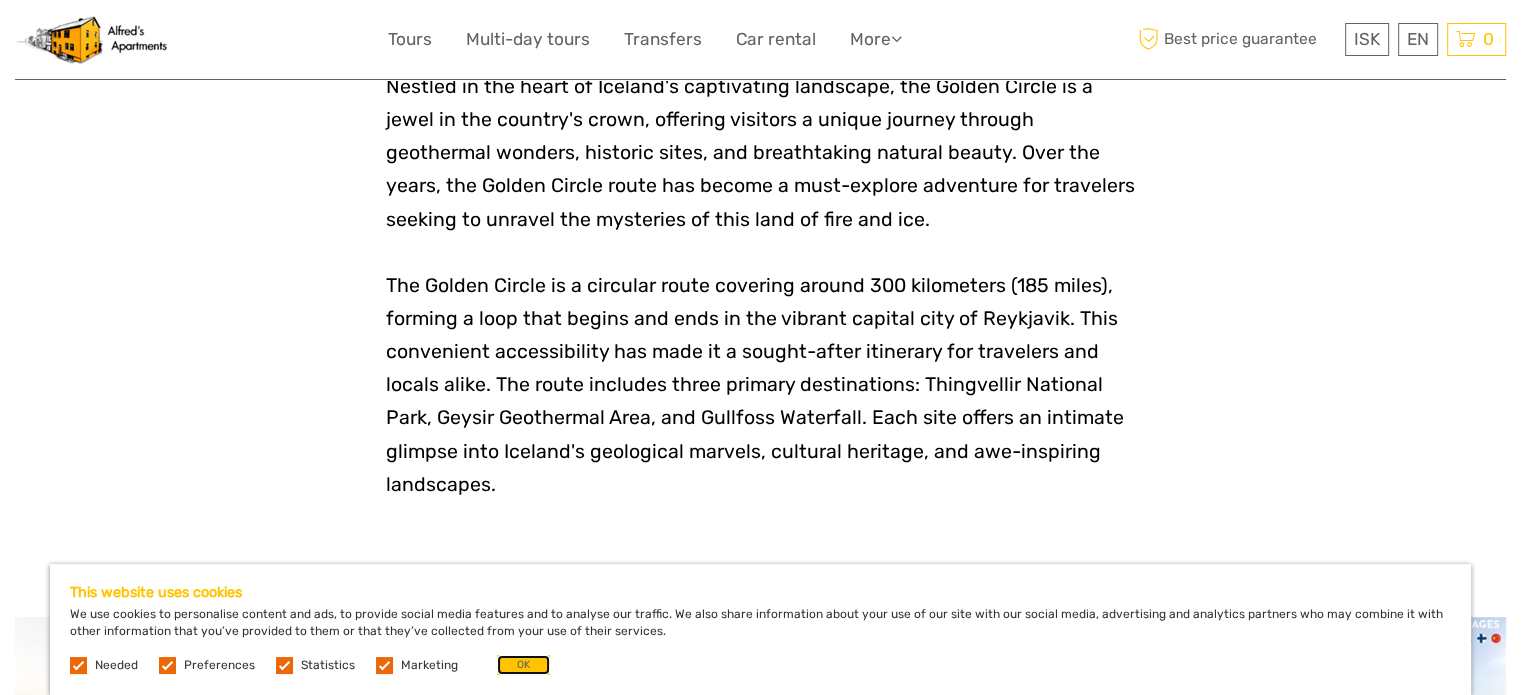 click on "OK" at bounding box center (523, 665) 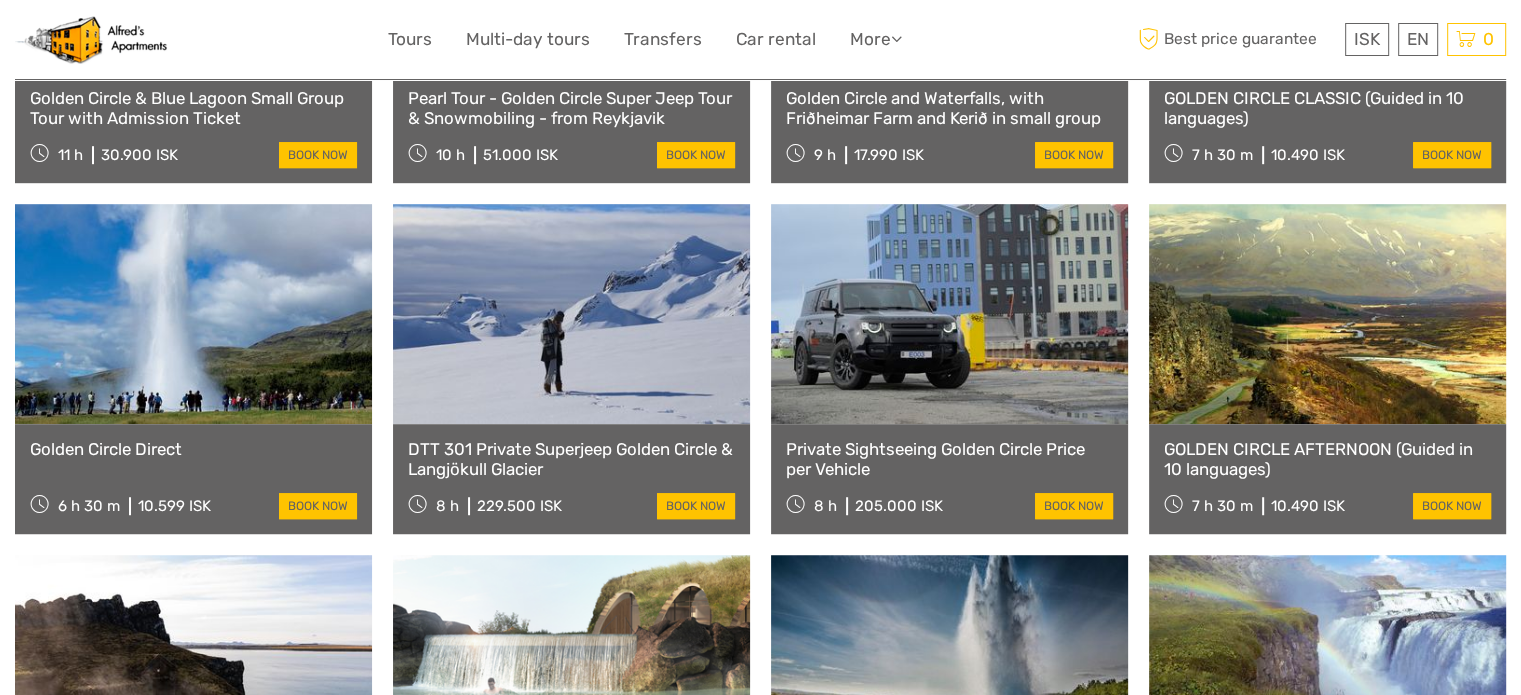 scroll, scrollTop: 1300, scrollLeft: 0, axis: vertical 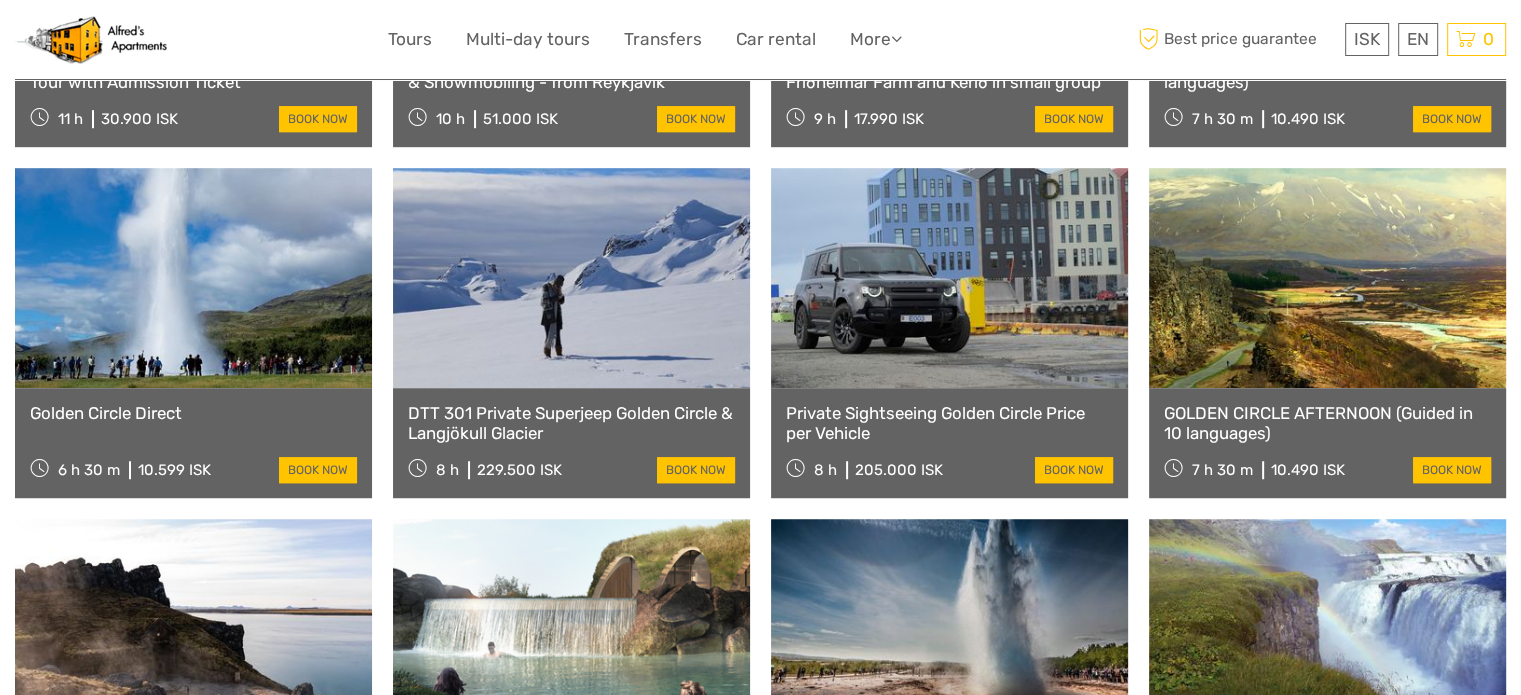 click on "GOLDEN CIRCLE AFTERNOON (Guided in 10 languages)" at bounding box center (1327, 423) 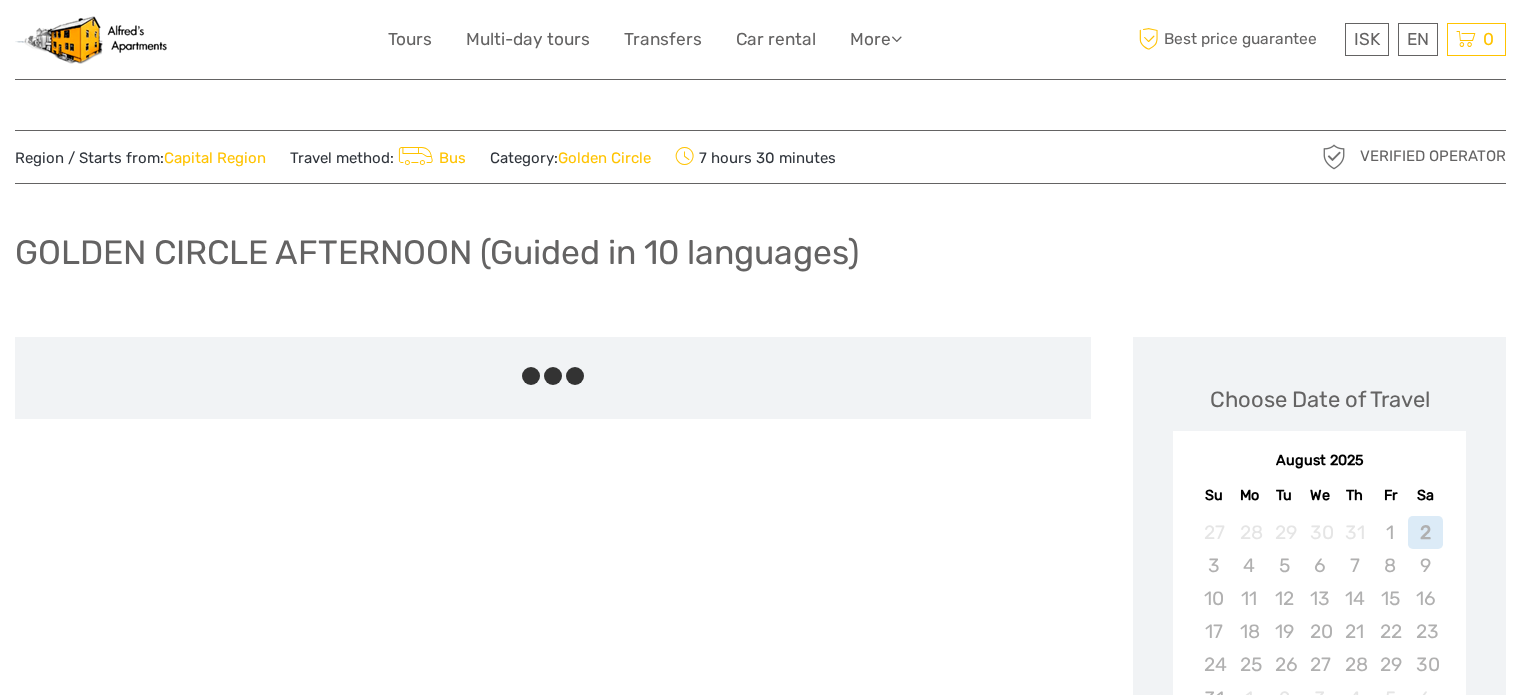 scroll, scrollTop: 0, scrollLeft: 0, axis: both 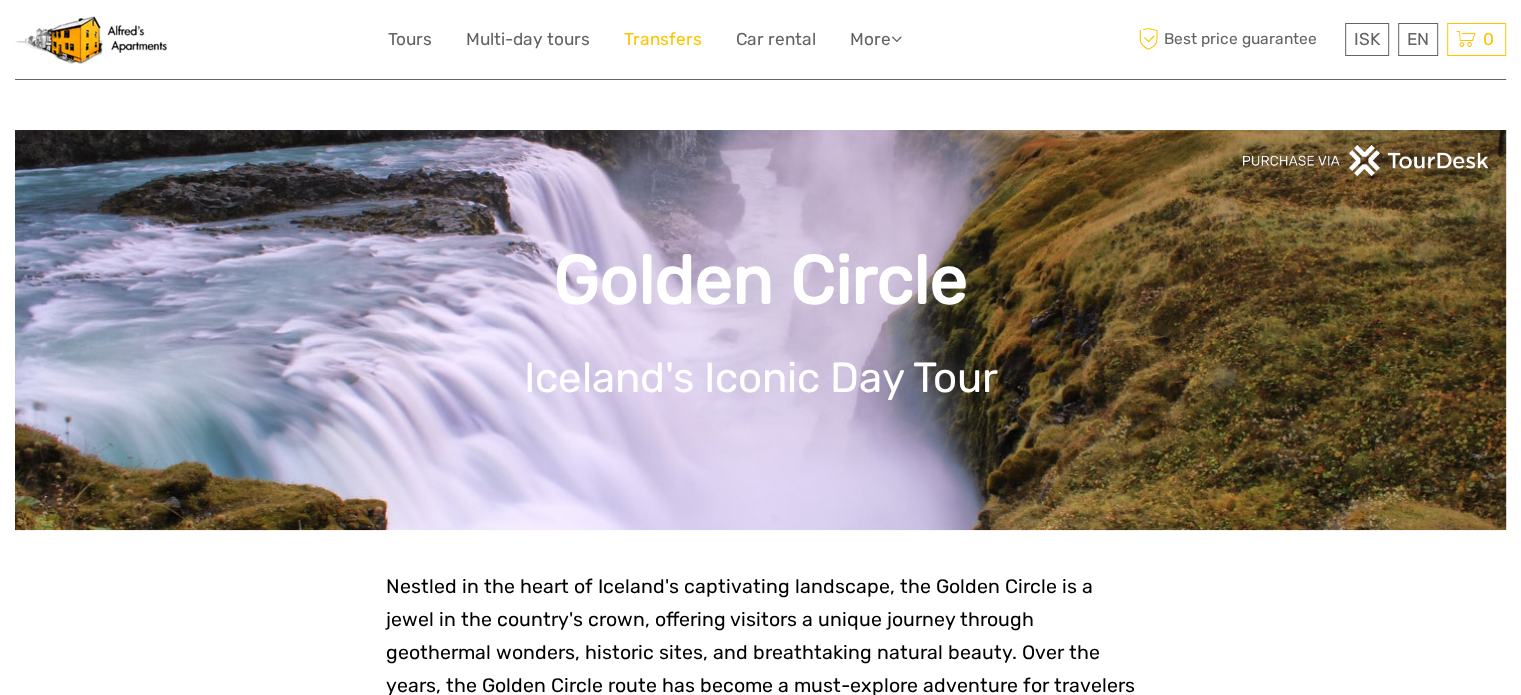 click on "Transfers" at bounding box center (663, 39) 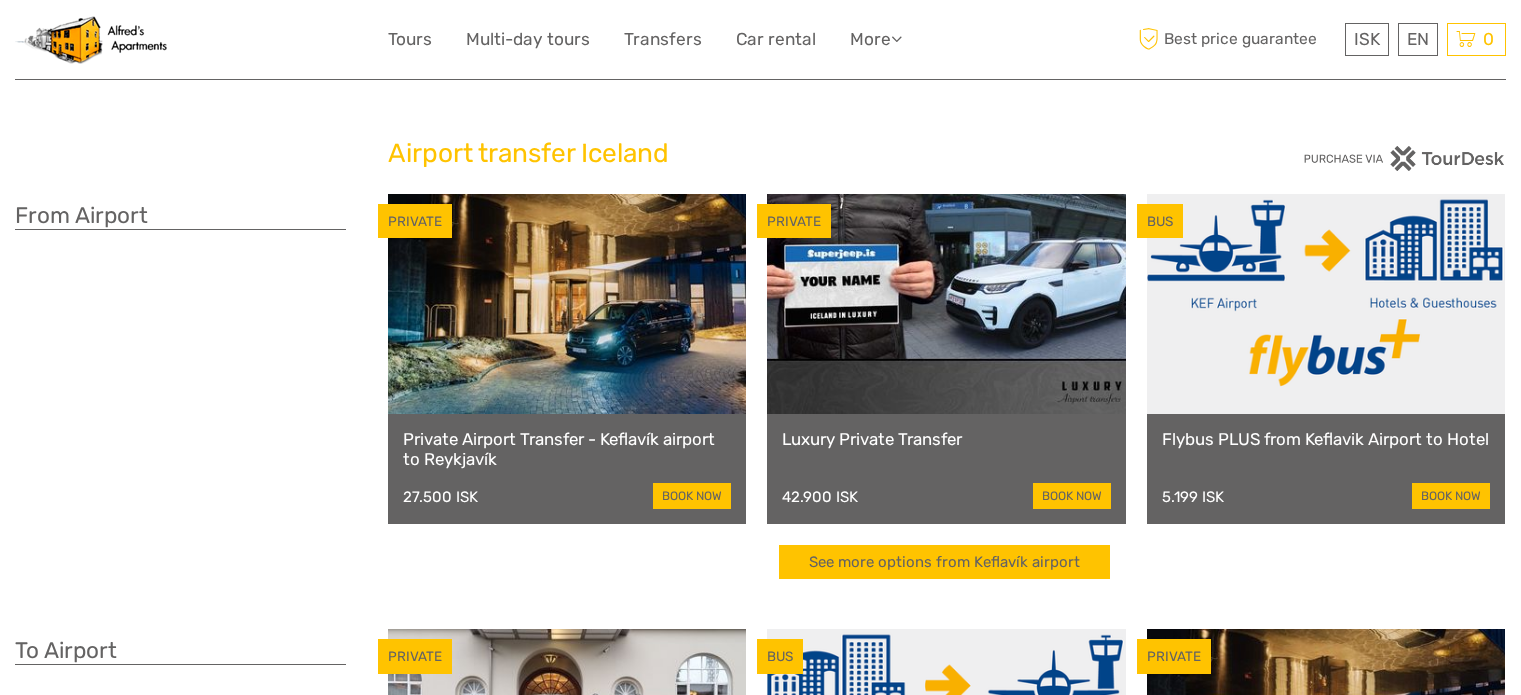 scroll, scrollTop: 0, scrollLeft: 0, axis: both 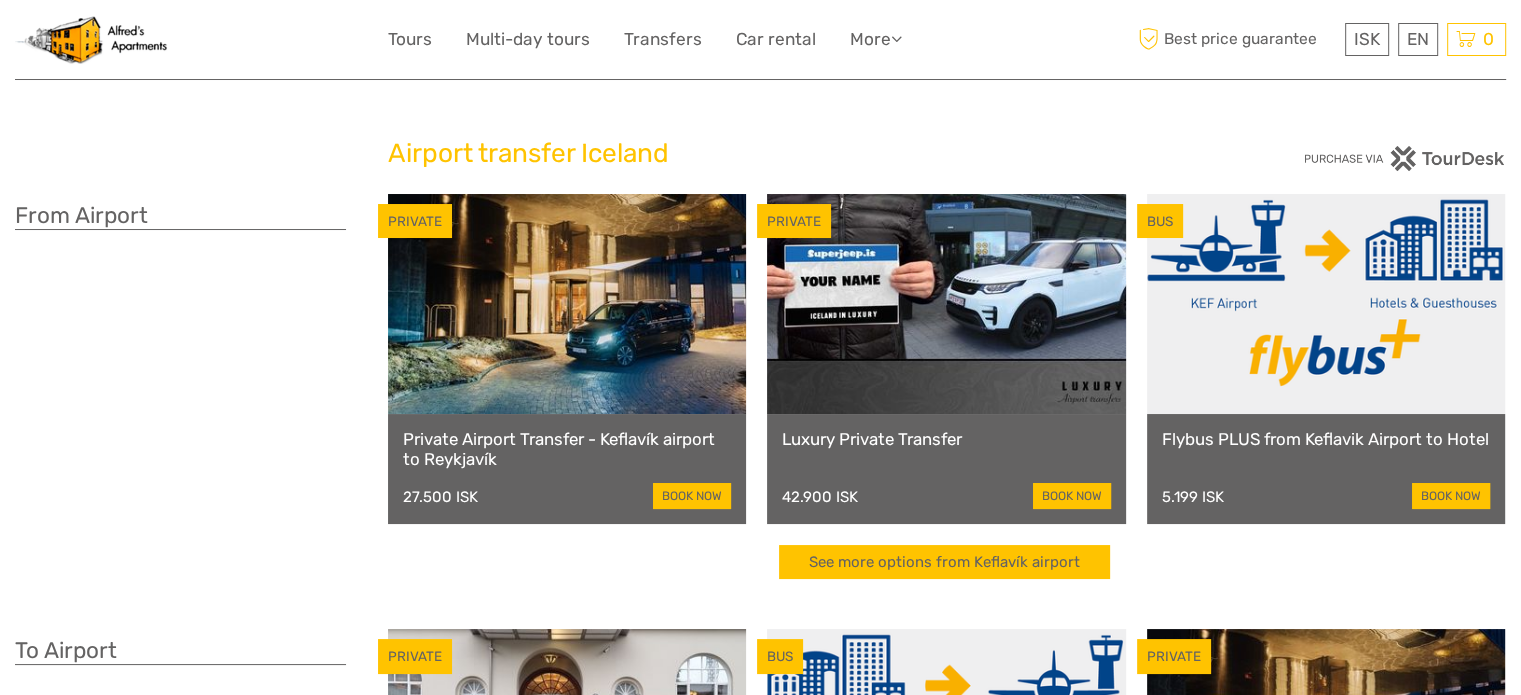 click at bounding box center (567, 304) 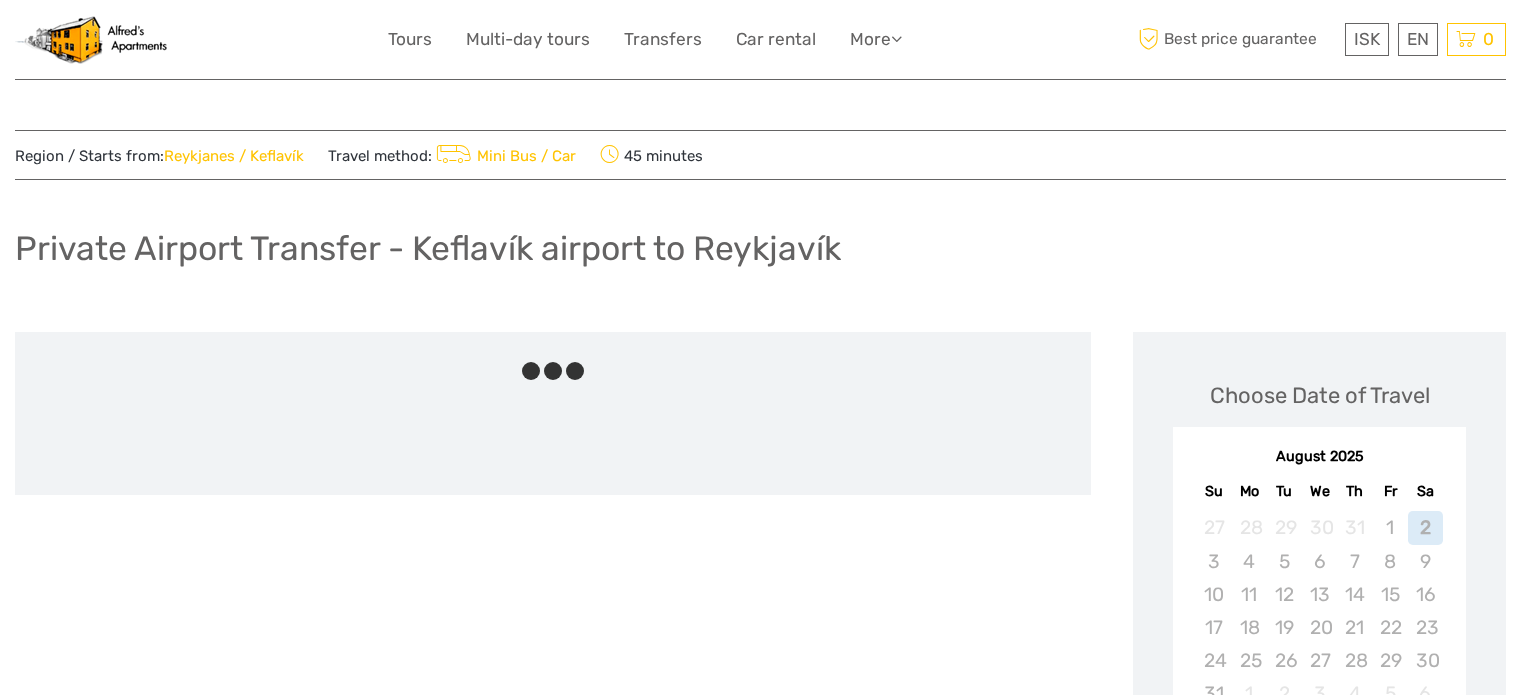 scroll, scrollTop: 0, scrollLeft: 0, axis: both 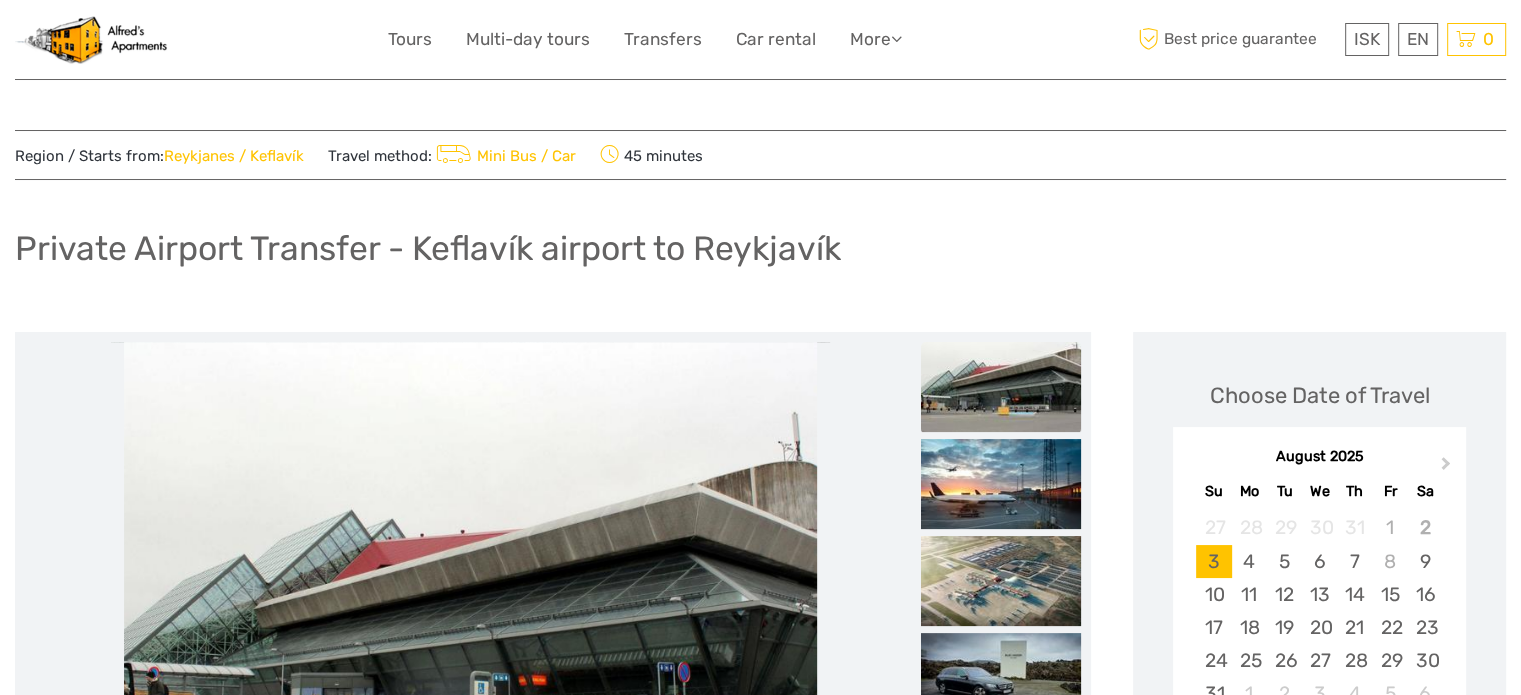 click at bounding box center [91, 39] 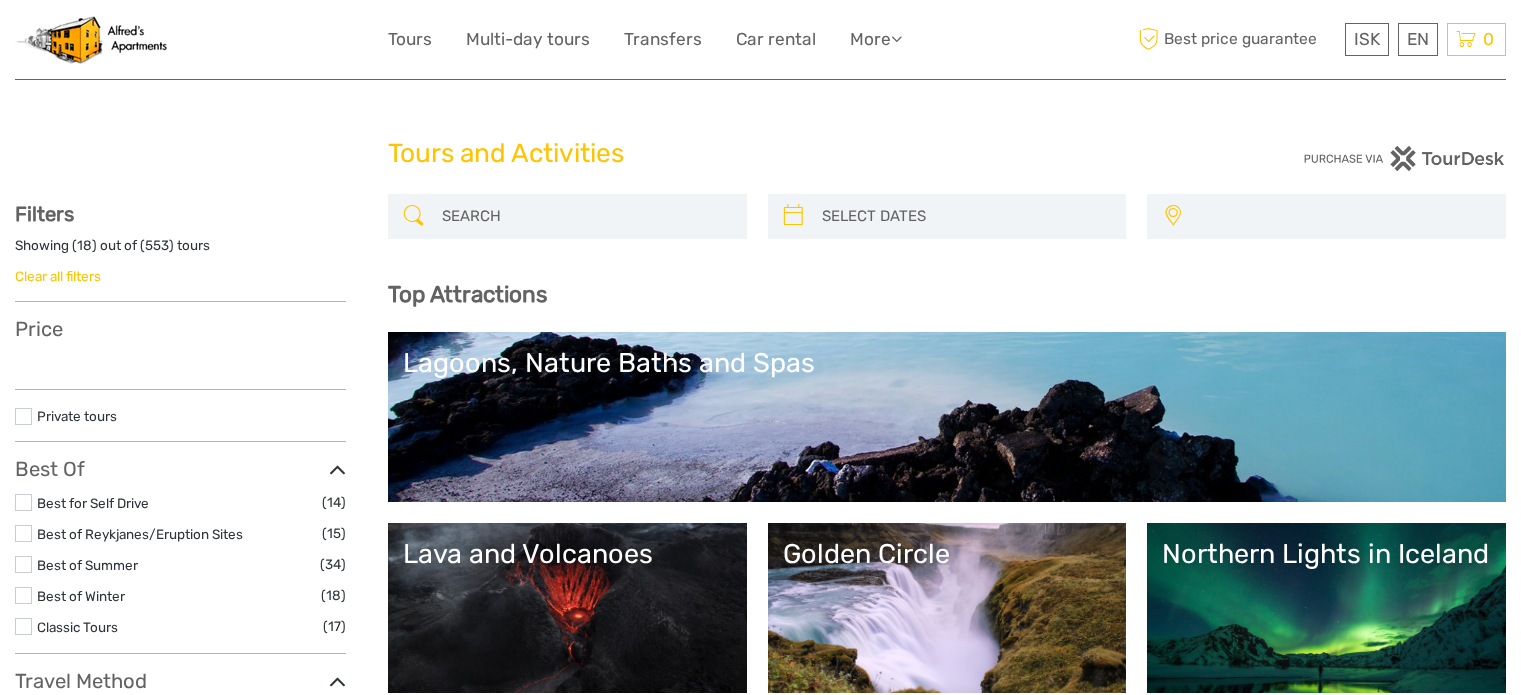 select 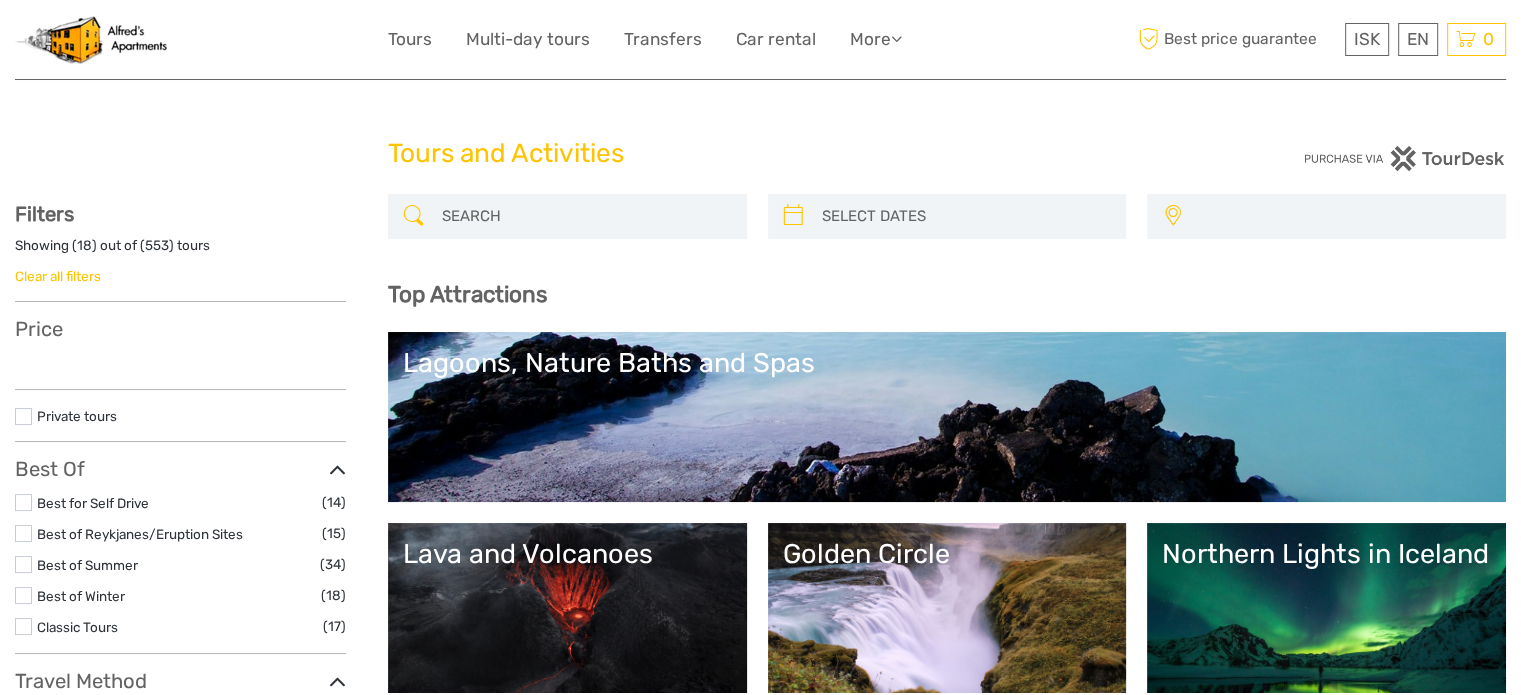 select 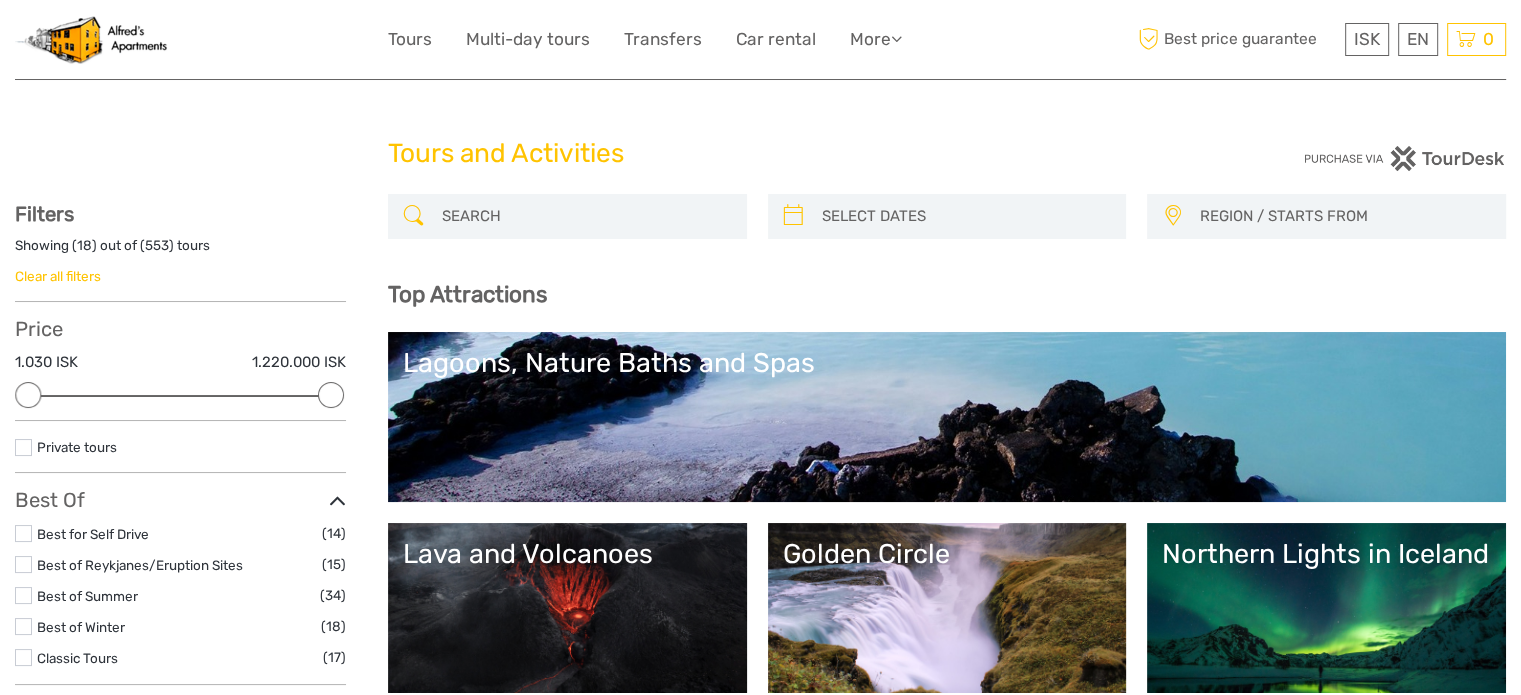scroll, scrollTop: 0, scrollLeft: 0, axis: both 